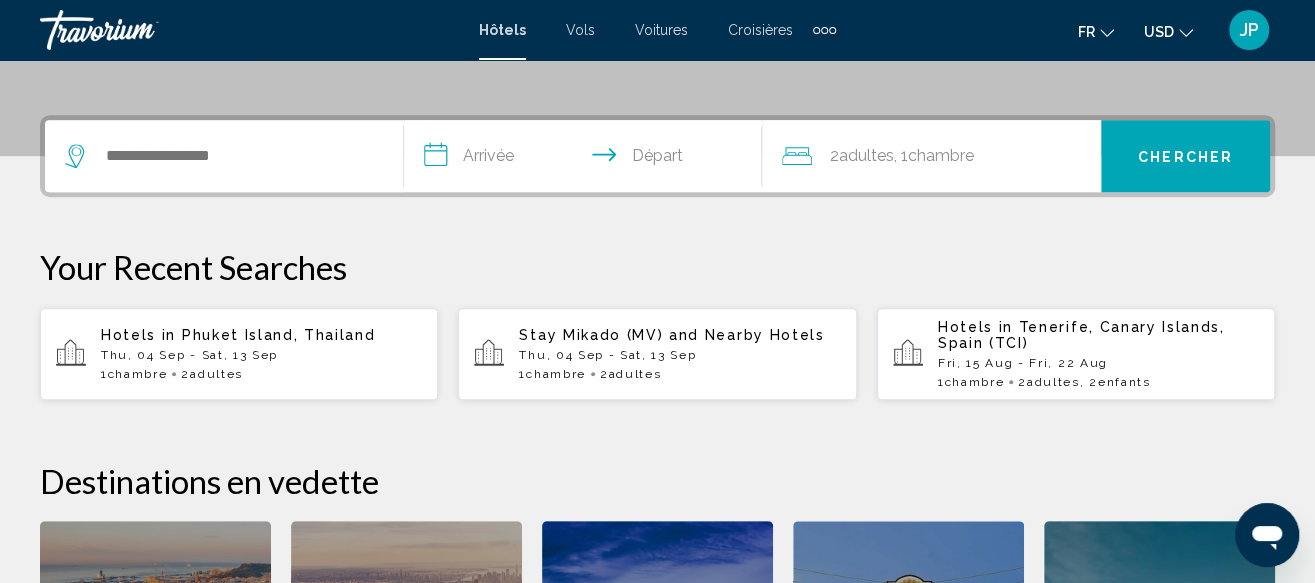 scroll, scrollTop: 400, scrollLeft: 0, axis: vertical 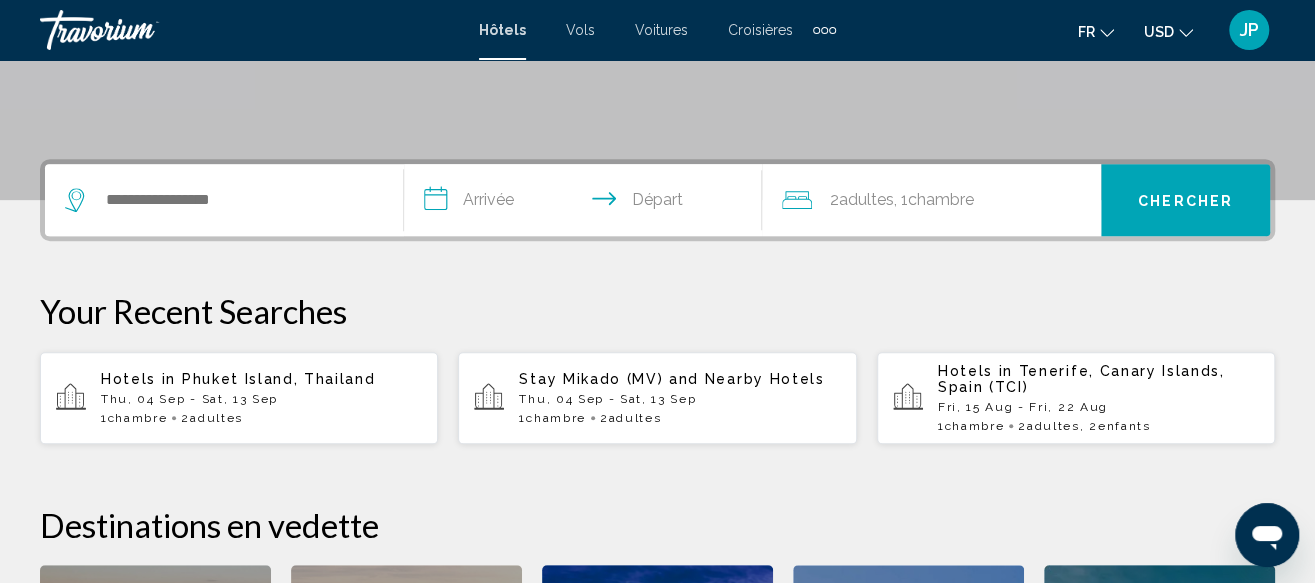 click at bounding box center (824, 30) 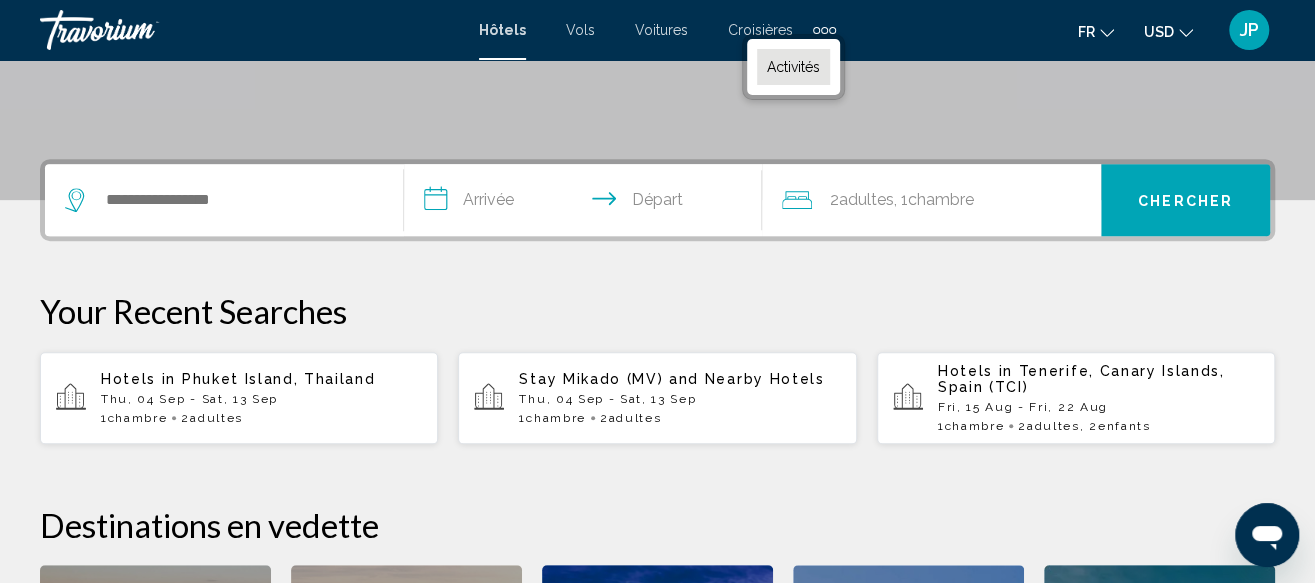 click on "Activités" at bounding box center [793, 67] 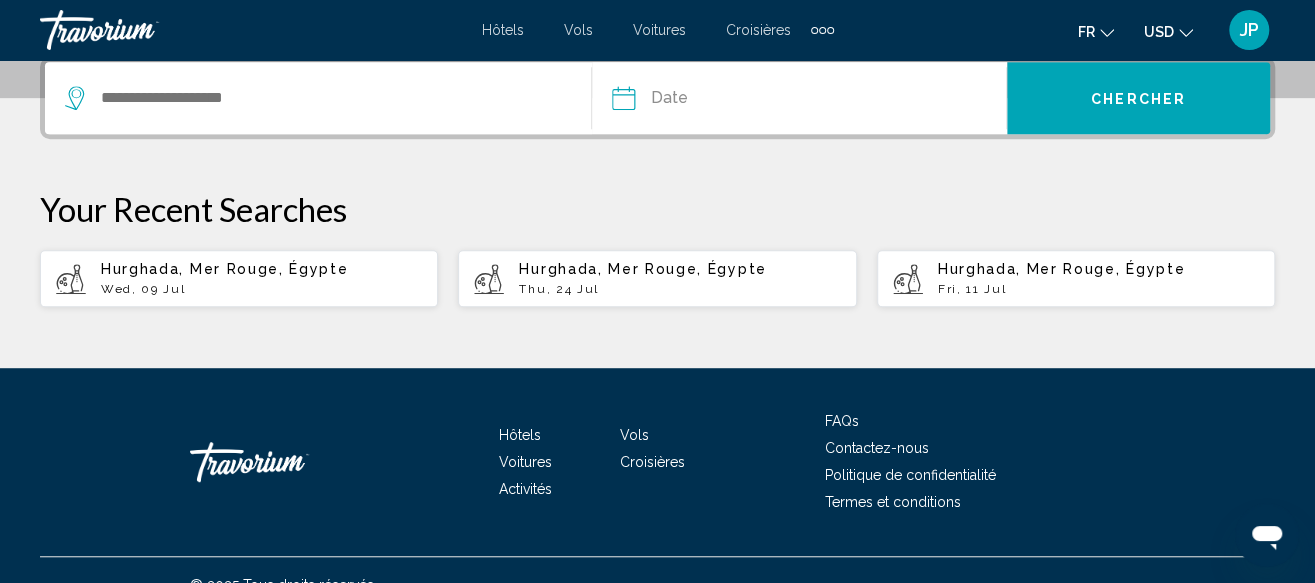 scroll, scrollTop: 530, scrollLeft: 0, axis: vertical 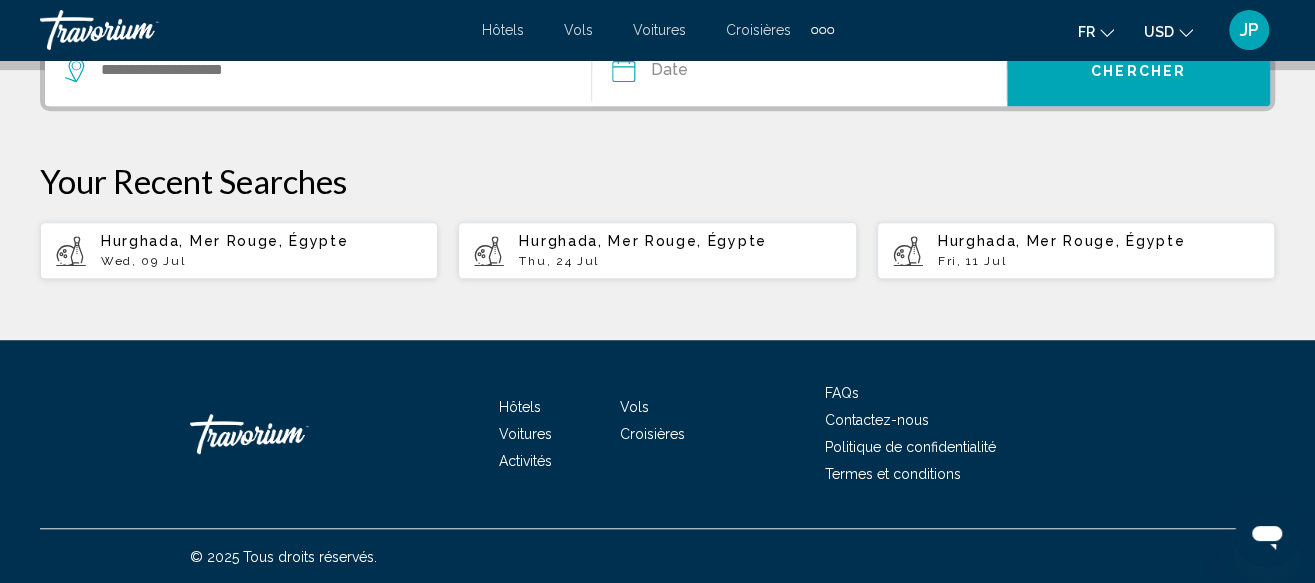click on "Wed, 09 Jul" at bounding box center [261, 261] 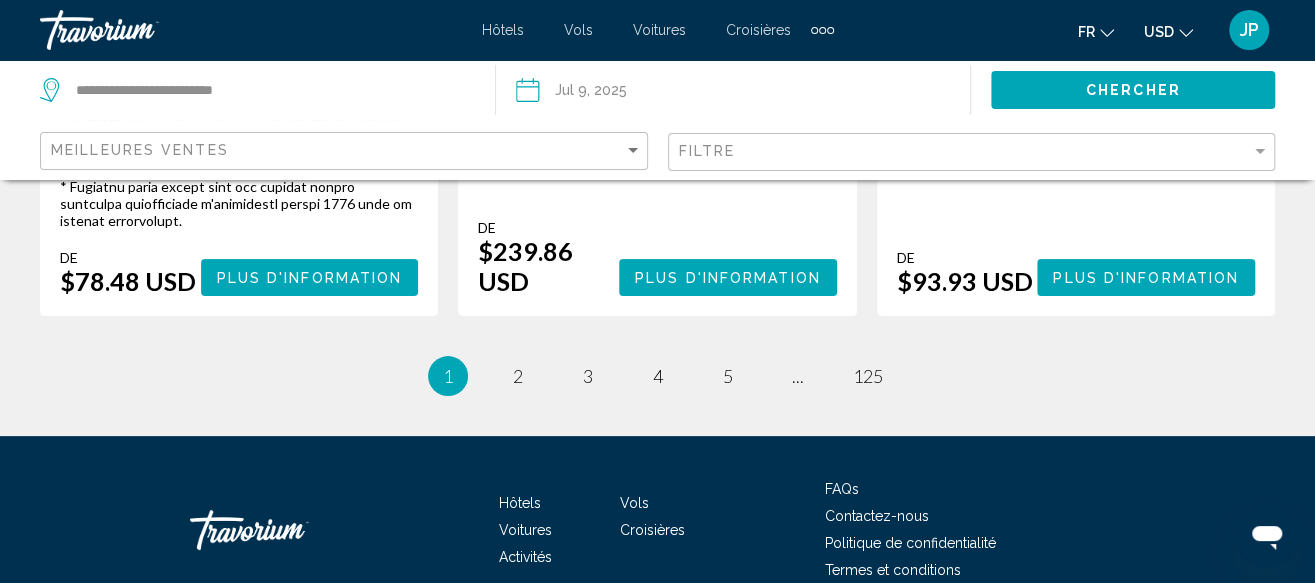 scroll, scrollTop: 4045, scrollLeft: 0, axis: vertical 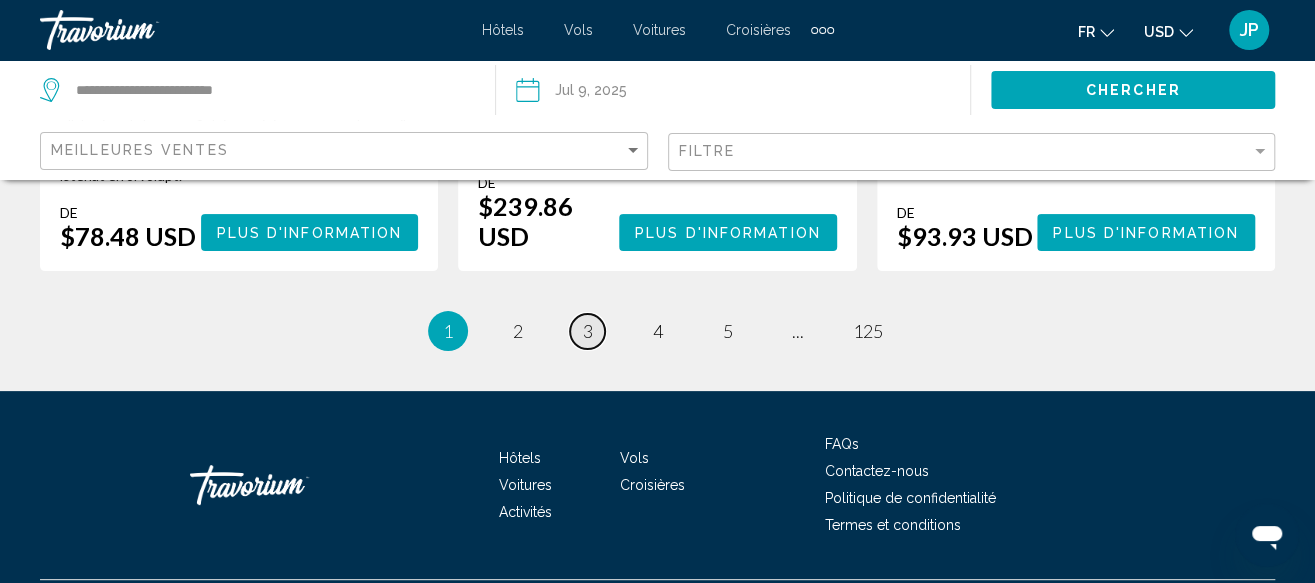 click on "3" at bounding box center [518, 331] 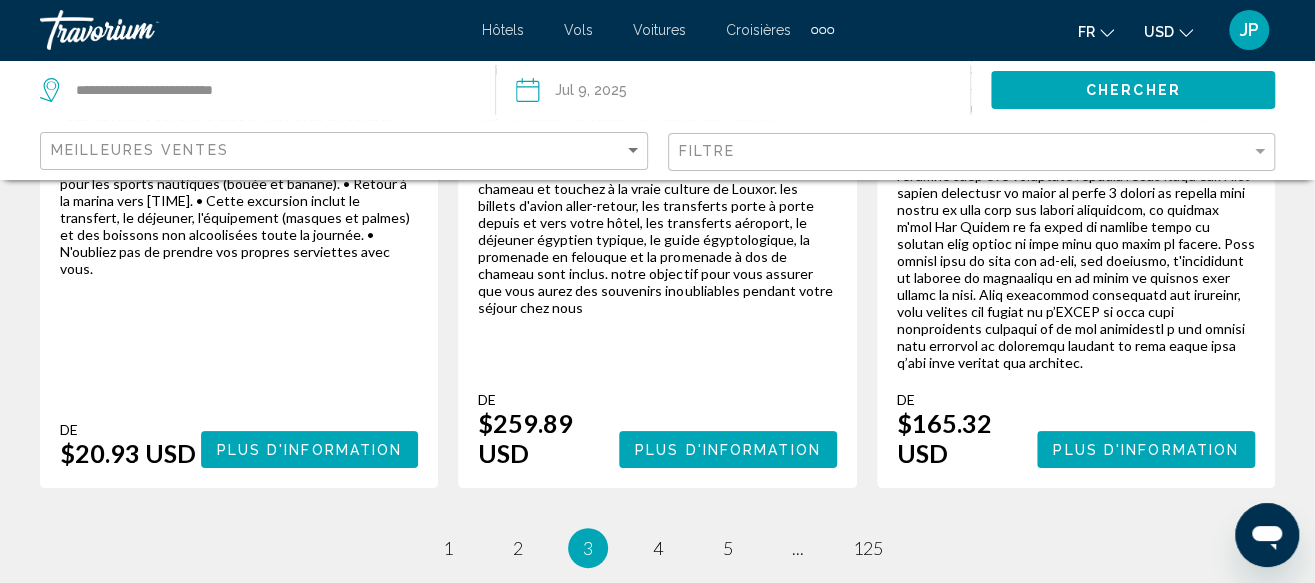 scroll, scrollTop: 4181, scrollLeft: 0, axis: vertical 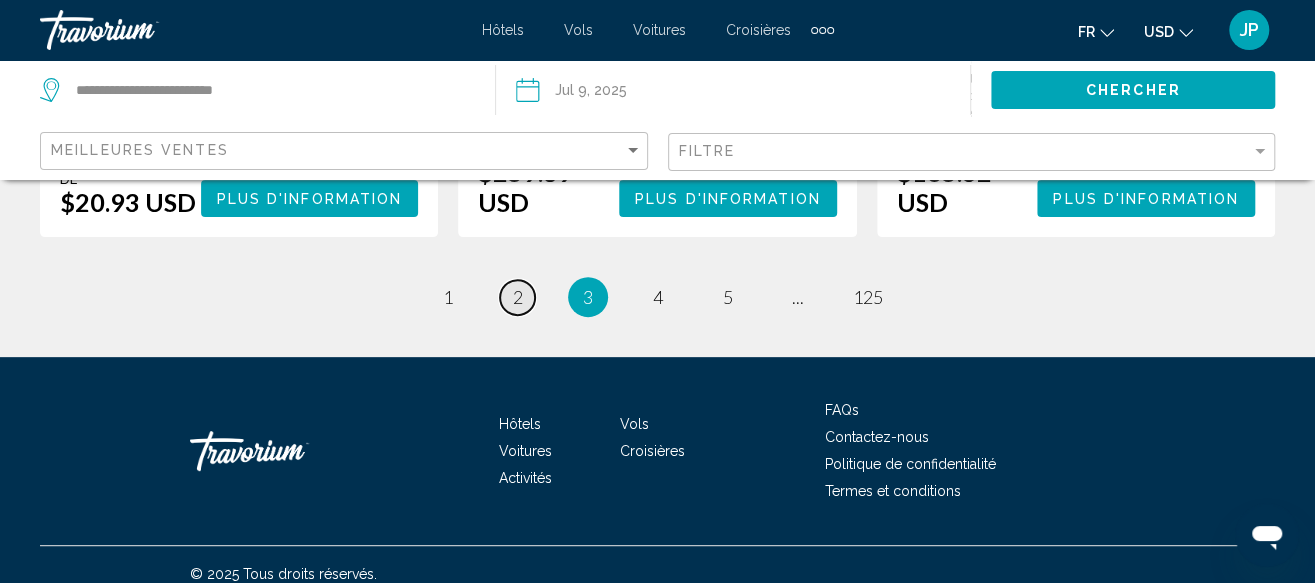 click on "2" at bounding box center [448, 297] 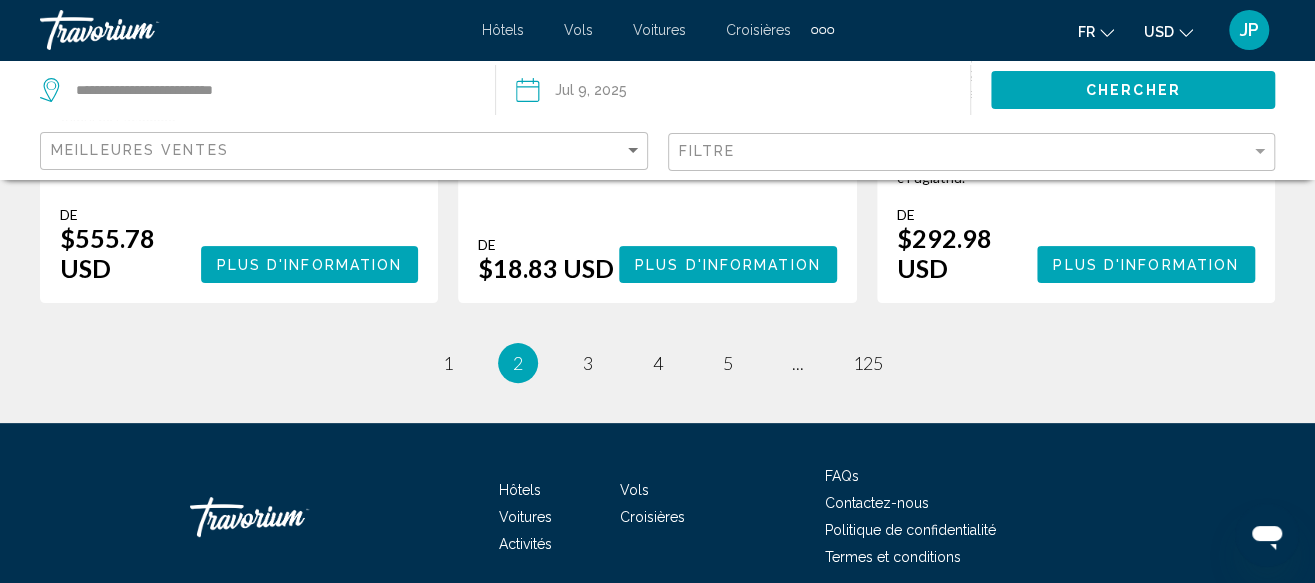 scroll, scrollTop: 4097, scrollLeft: 0, axis: vertical 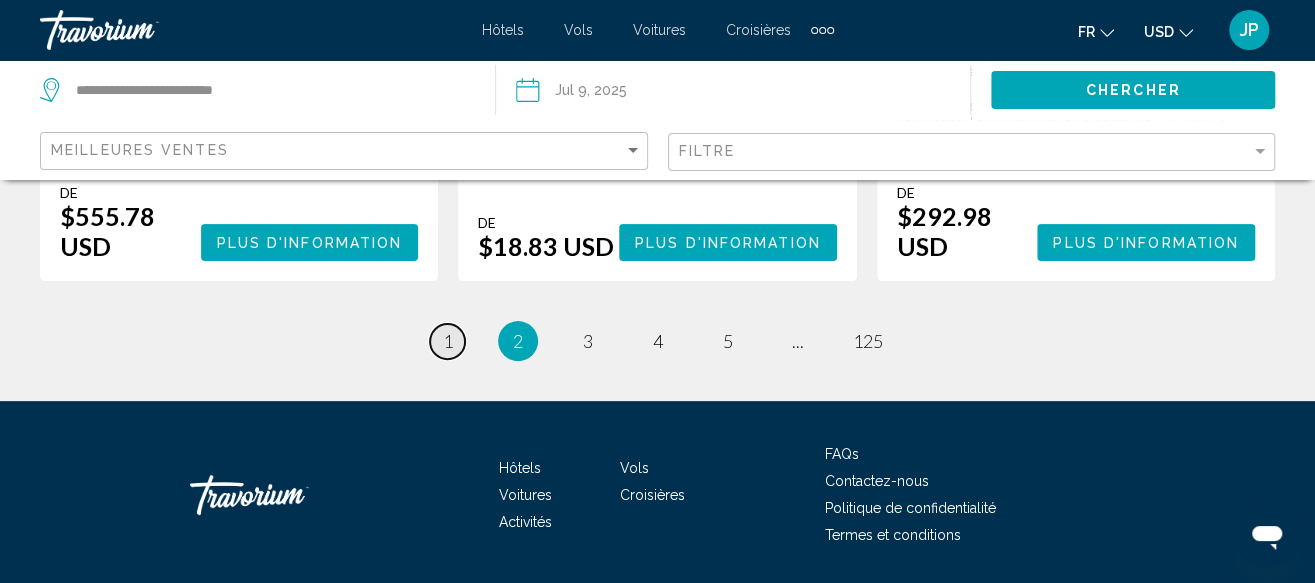 click on "page  1" at bounding box center [447, 341] 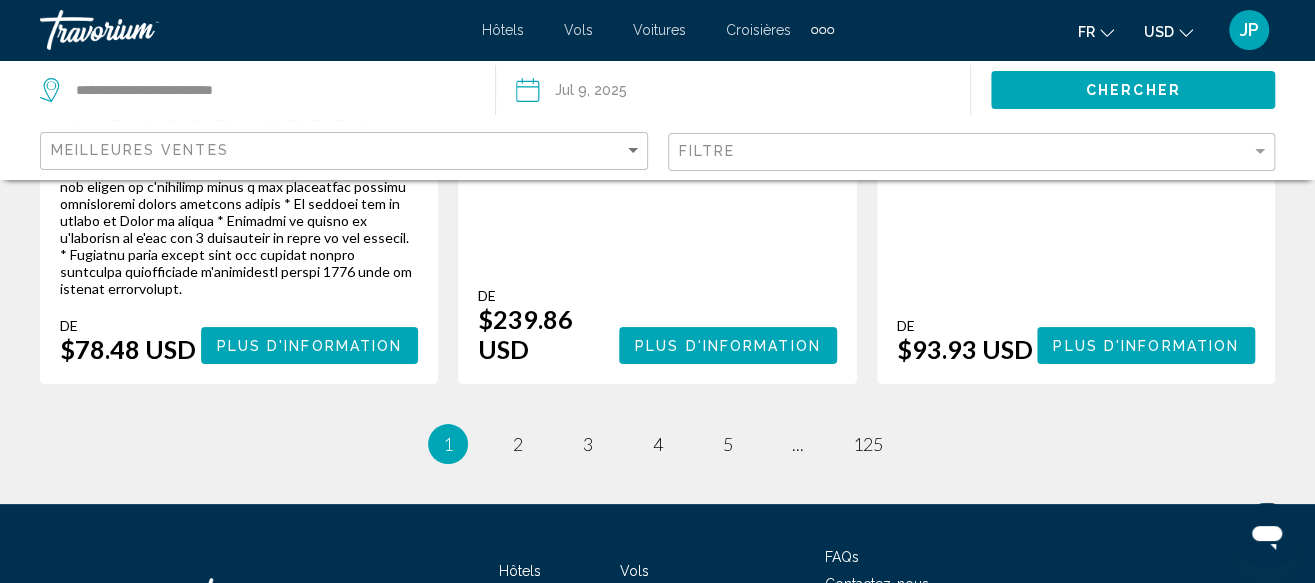scroll, scrollTop: 4000, scrollLeft: 0, axis: vertical 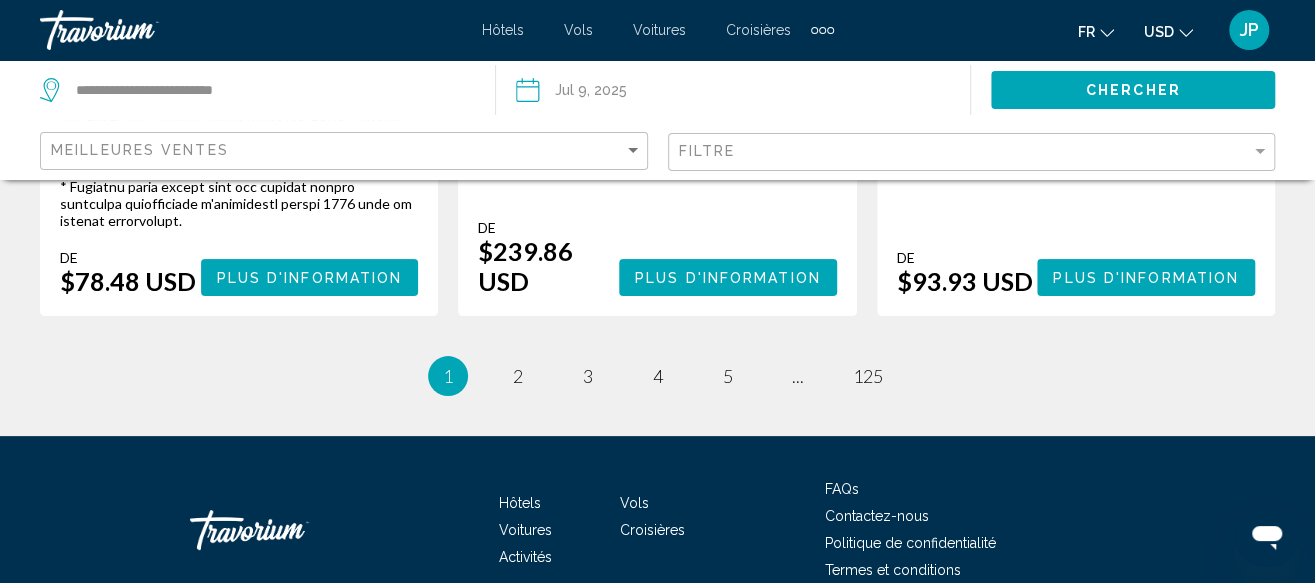 click on "page  2" at bounding box center [518, 376] 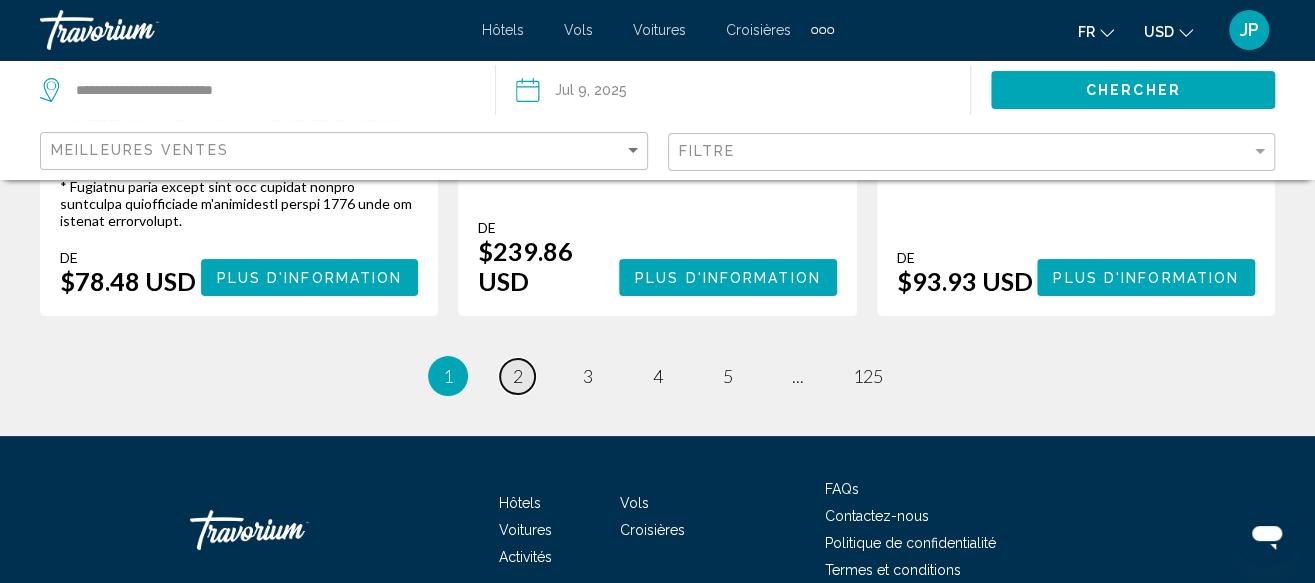 click on "2" at bounding box center [518, 376] 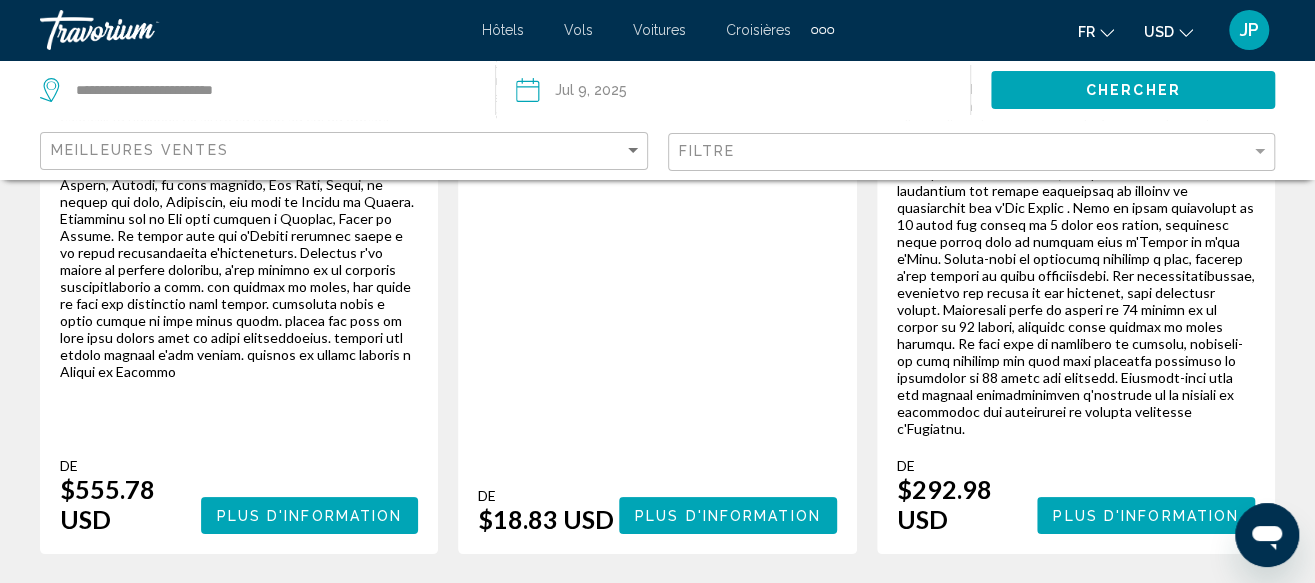 scroll, scrollTop: 4000, scrollLeft: 0, axis: vertical 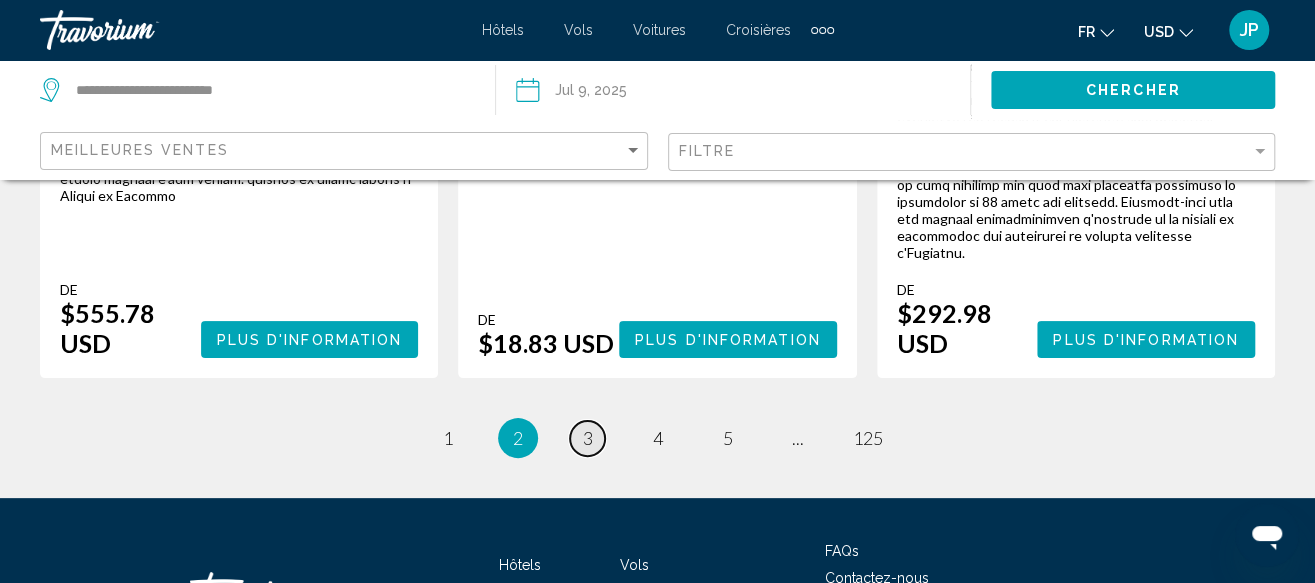 click on "page  3" at bounding box center (447, 438) 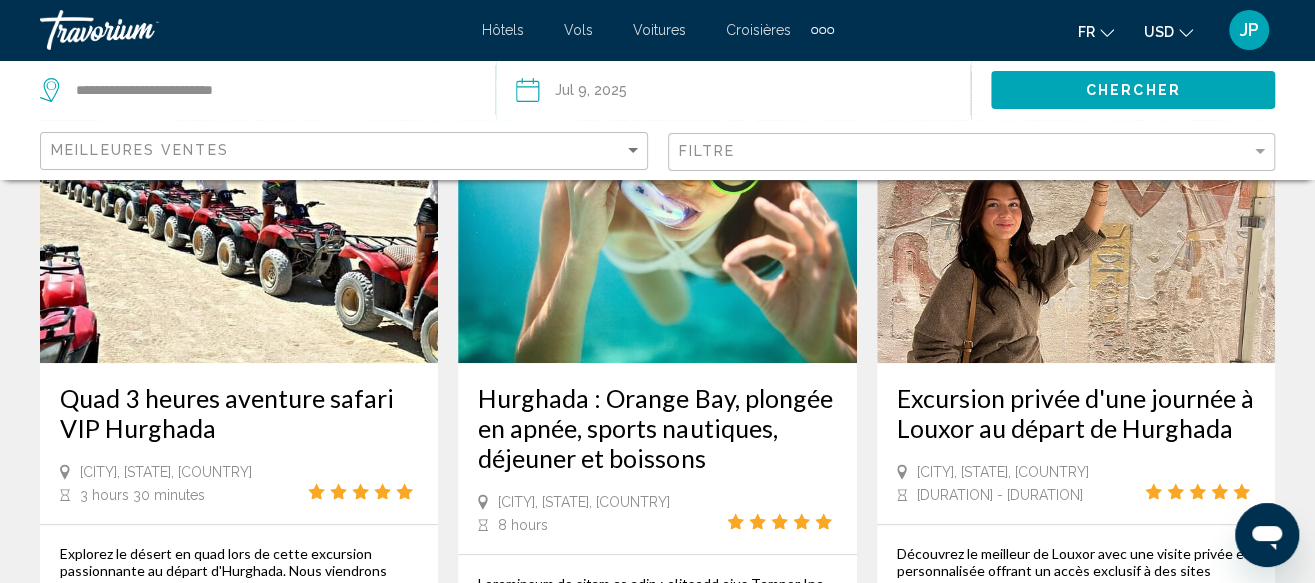 scroll, scrollTop: 400, scrollLeft: 0, axis: vertical 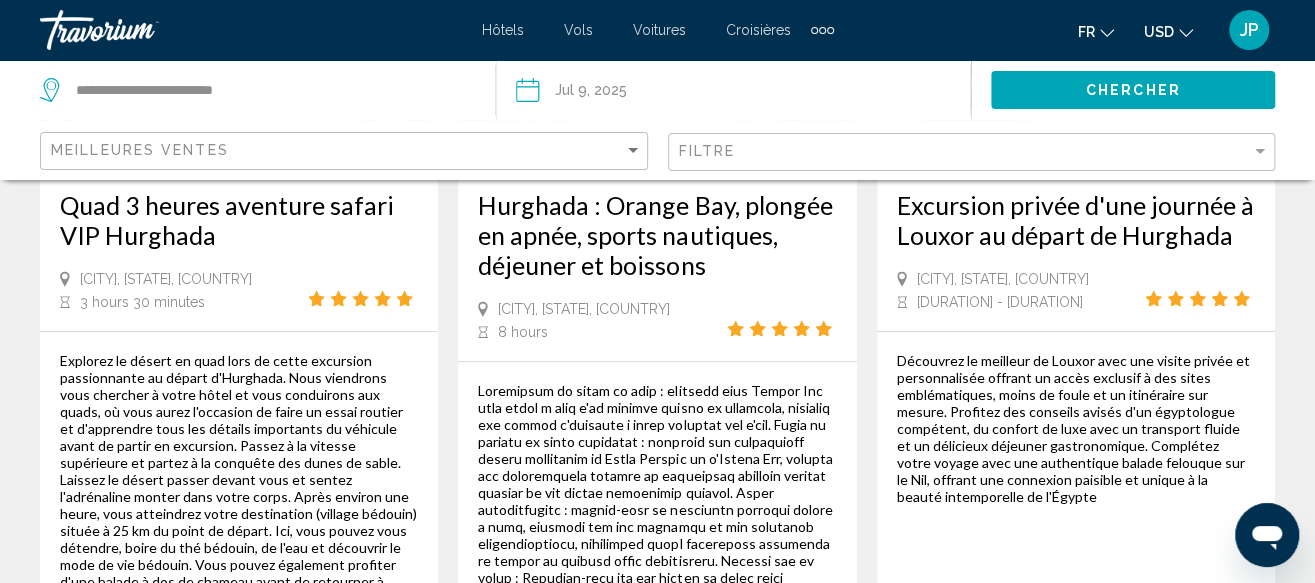 click on "Explorez le désert en quad lors de cette excursion passionnante au départ d'Hurghada. Nous viendrons vous chercher à votre hôtel et vous conduirons aux quads, où vous aurez l'occasion de faire un essai routier et d'apprendre tous les détails importants du véhicule avant de partir en excursion.
Passez à la vitesse supérieure et partez à la conquête des dunes de sable. Laissez le désert passer devant vous et sentez l'adrénaline monter dans votre corps. Après environ une heure, vous atteindrez votre destination (village bédouin) située à 25 km du point de départ.
Ici, vous pouvez vous détendre, boire du thé bédouin, de l'eau et découvrir le mode de vie bédouin. Vous pouvez également profiter d'une balade à dos de chameau avant de retourner à travers les dunes de sable jusqu'au point de départ. Tombé la vraie vie bédouine en peu de temps." at bounding box center [239, 488] 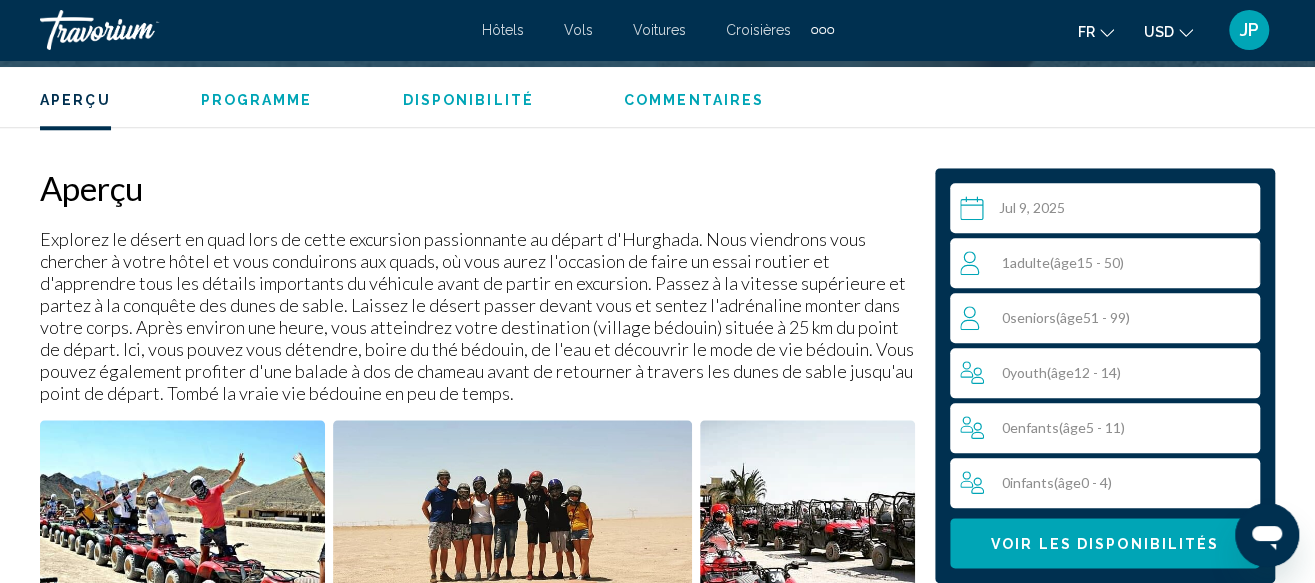 scroll, scrollTop: 1043, scrollLeft: 0, axis: vertical 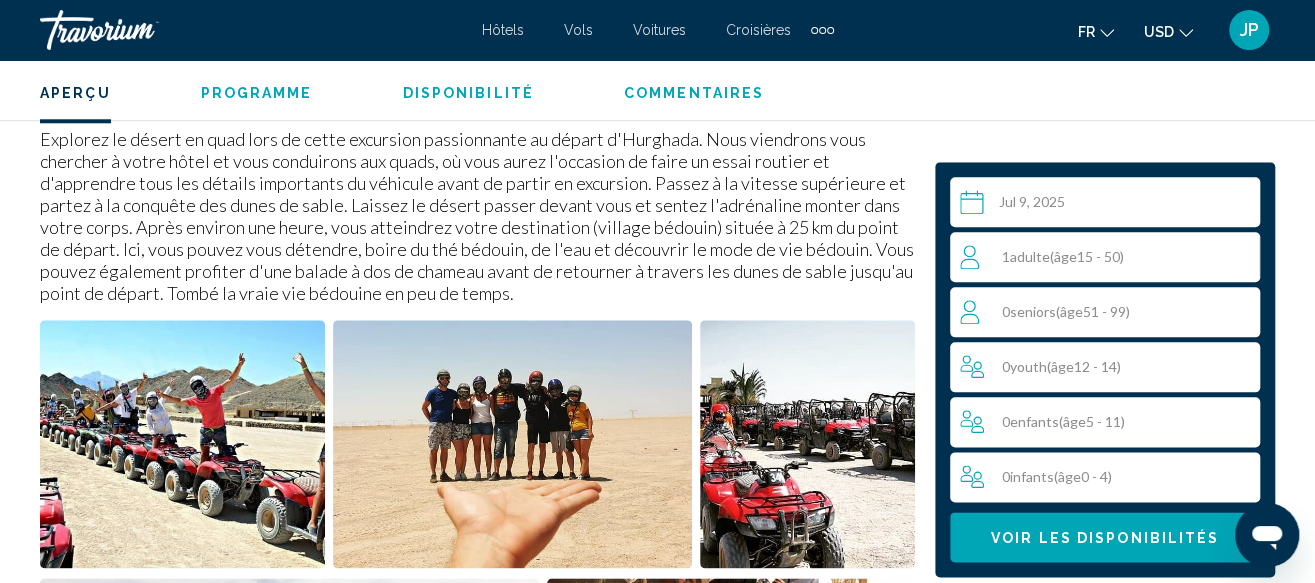click on "[NUMBER]  Youth  ( âge  [AGE] - [AGE])" at bounding box center (1110, 312) 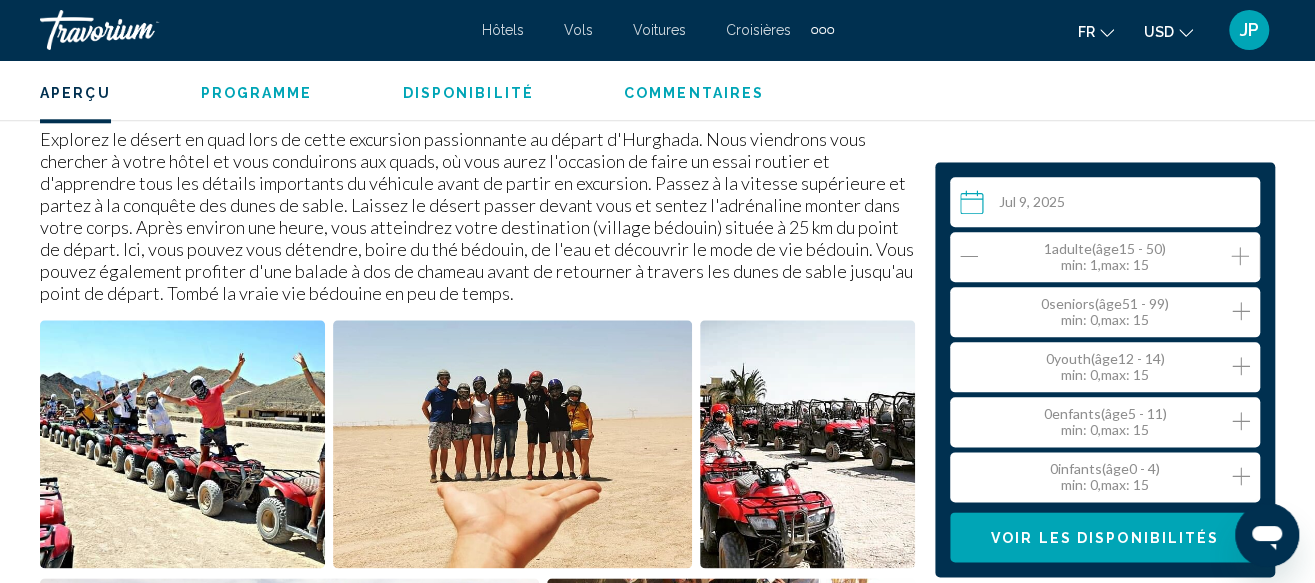 click at bounding box center (1241, 366) 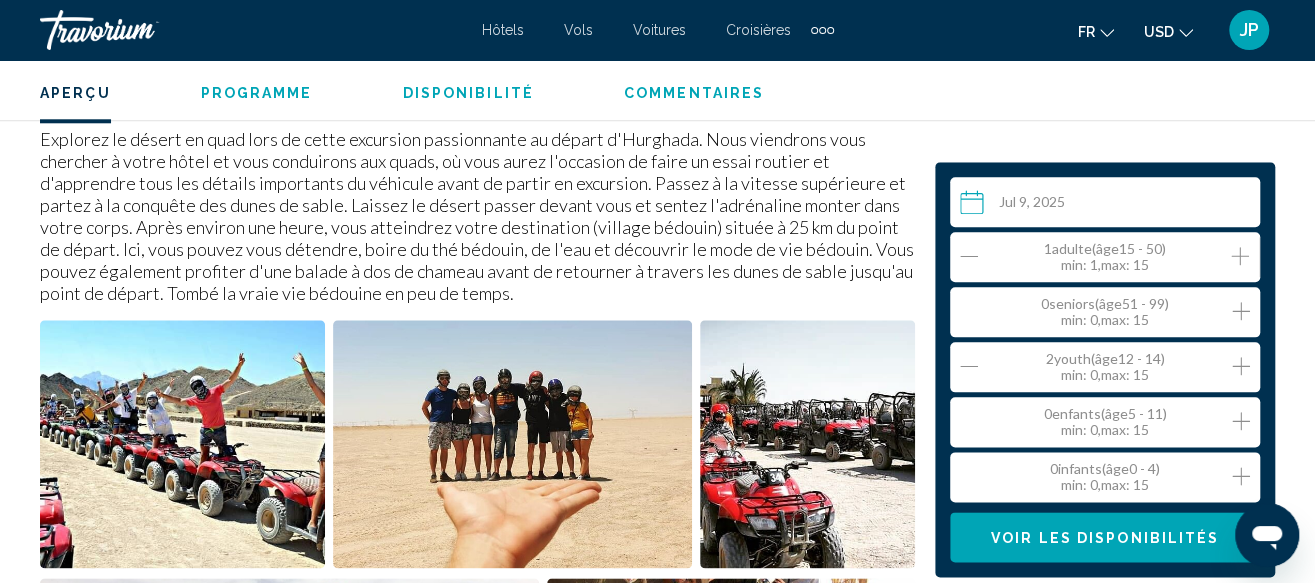 click at bounding box center (969, 366) 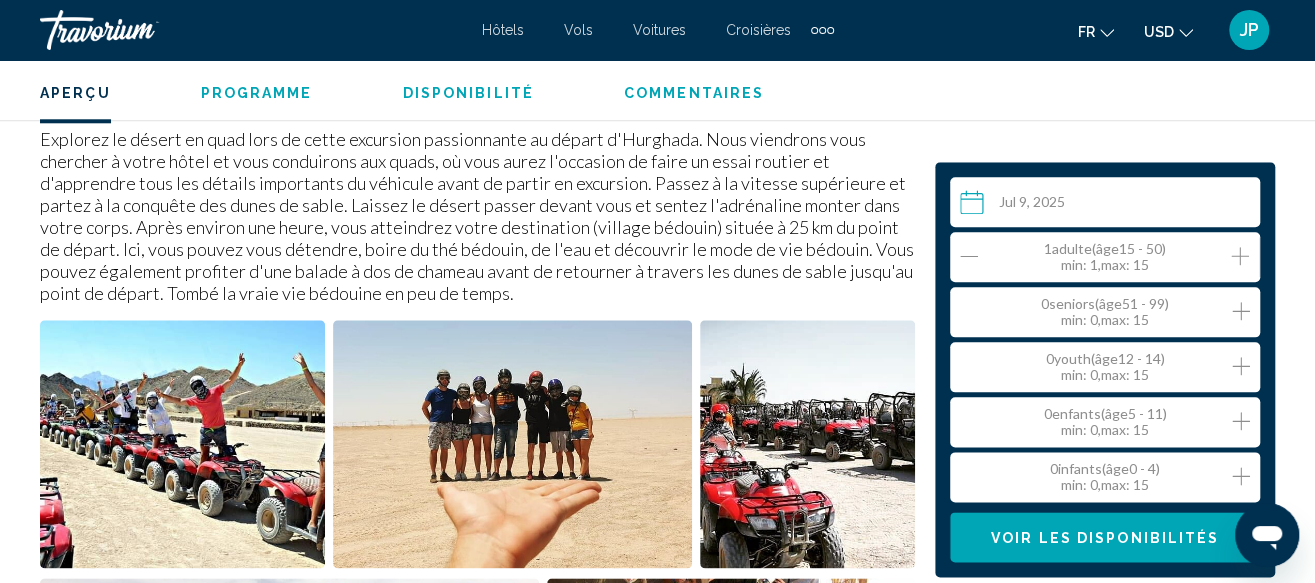 click at bounding box center (1241, 421) 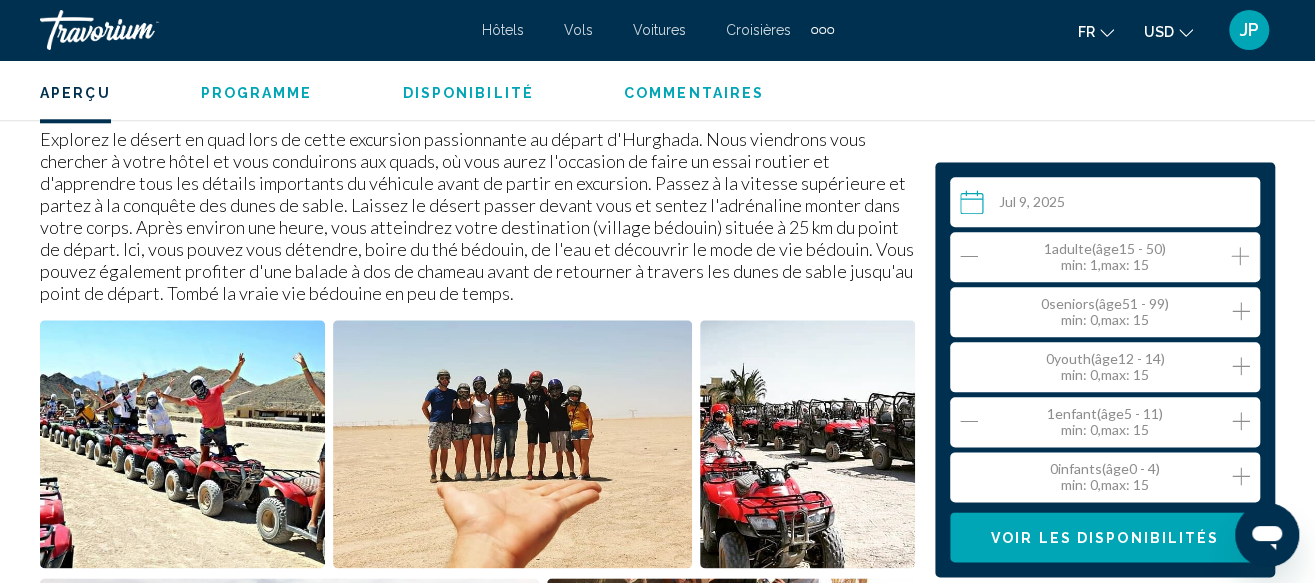 click at bounding box center (1241, 421) 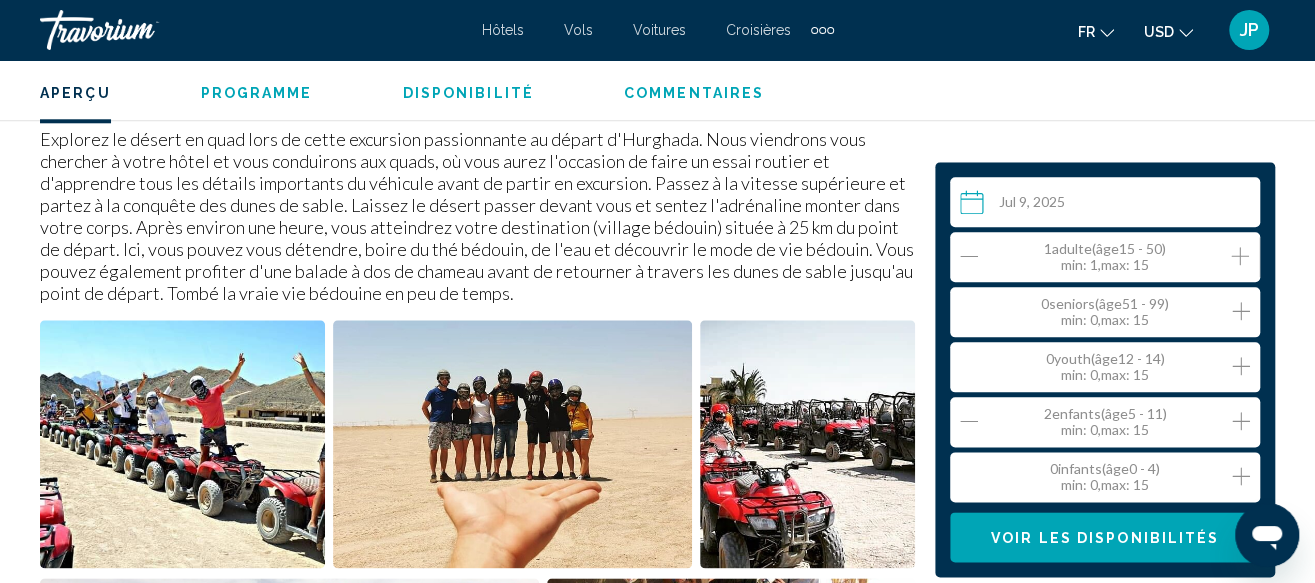 click at bounding box center [1240, 256] 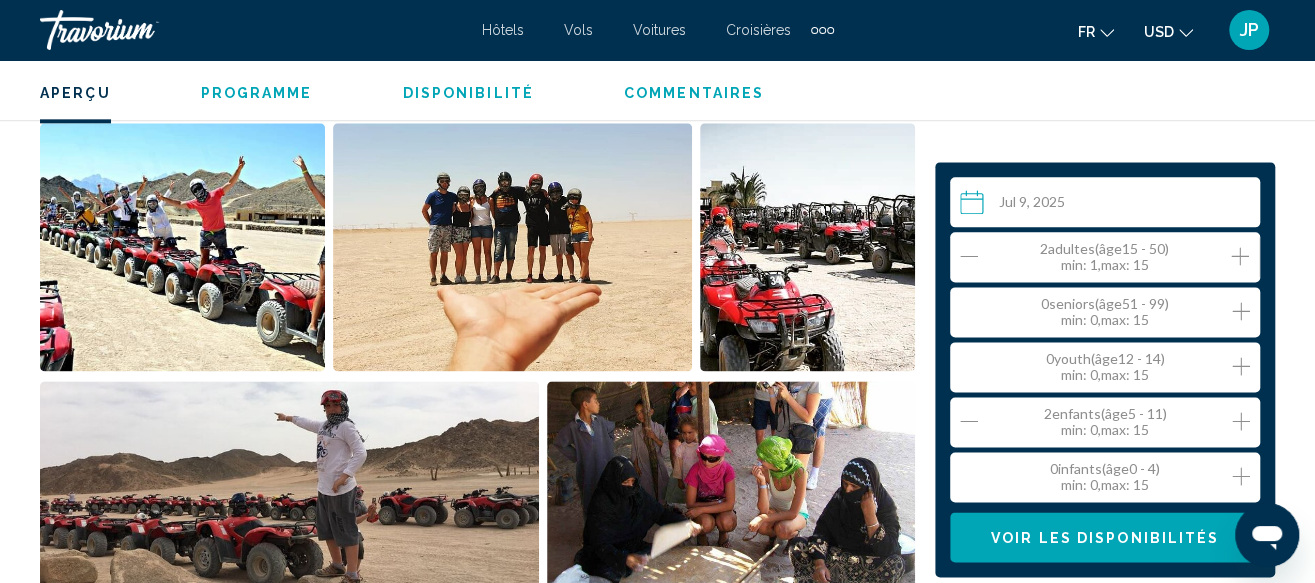scroll, scrollTop: 1243, scrollLeft: 0, axis: vertical 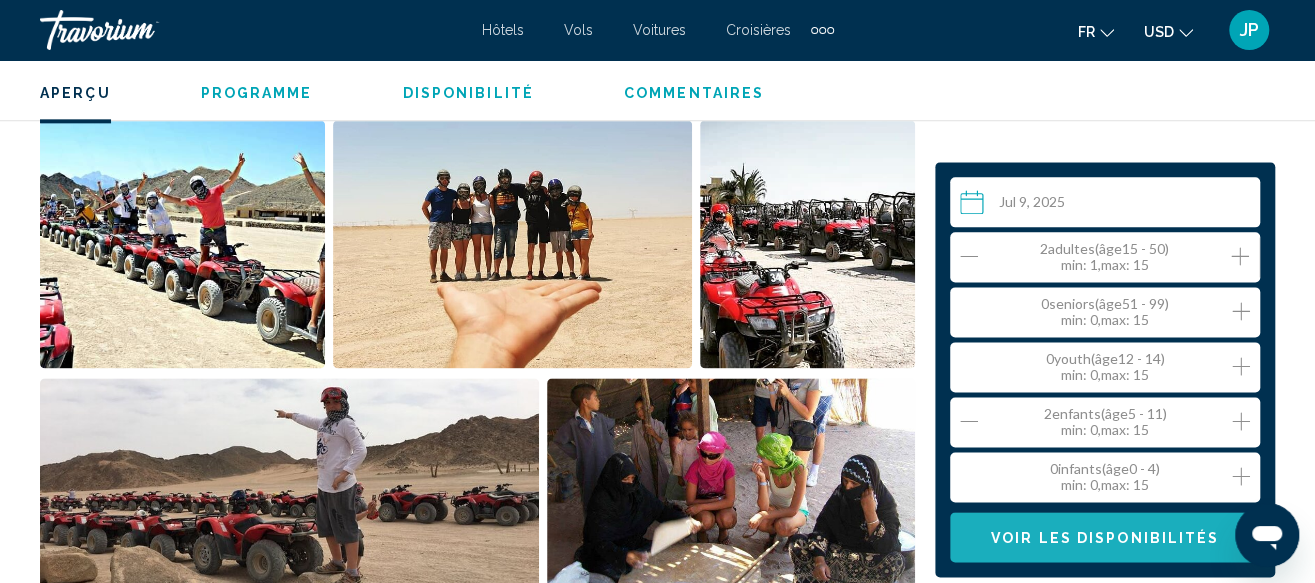 click on "Voir les disponibilités" at bounding box center (1105, 538) 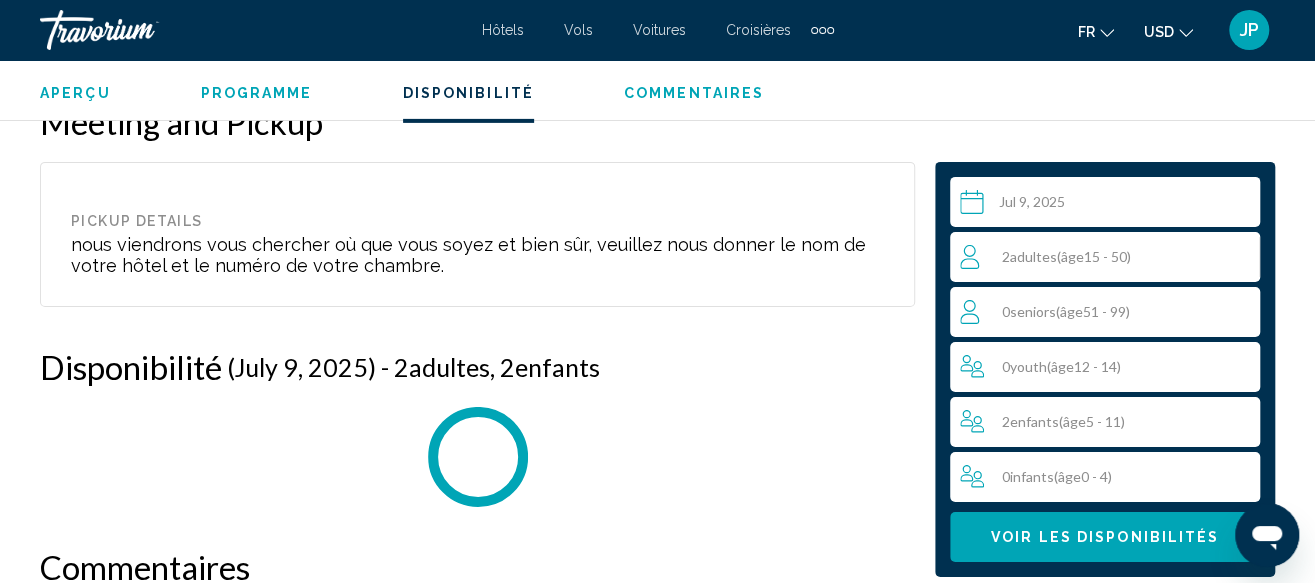 scroll, scrollTop: 3612, scrollLeft: 0, axis: vertical 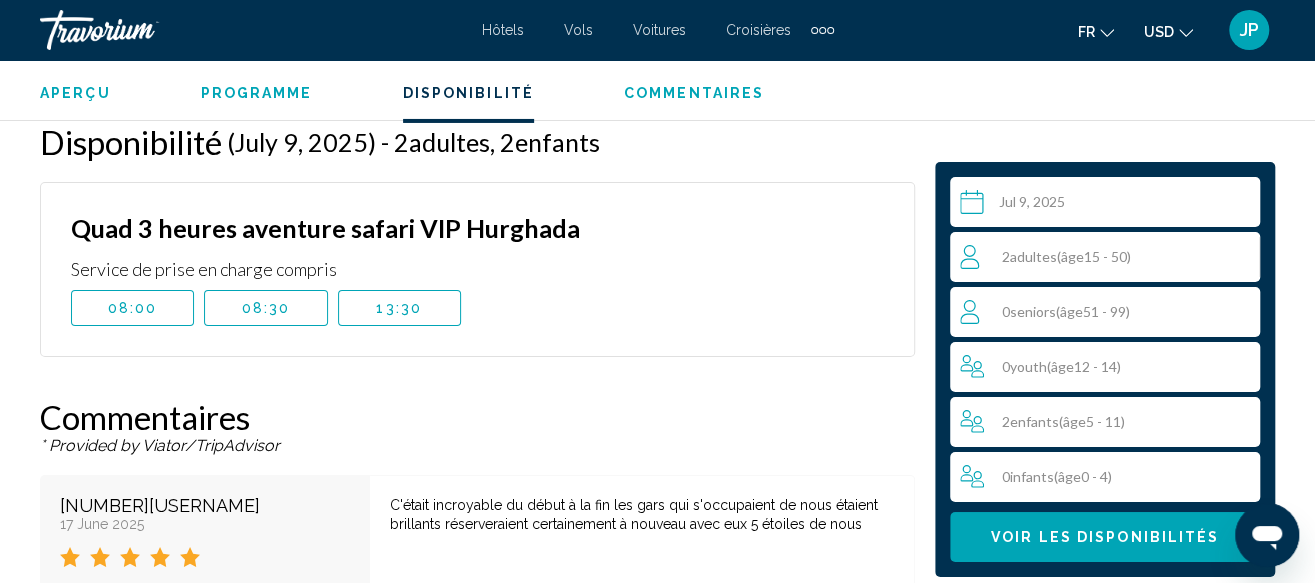click on "08:00" at bounding box center [133, 308] 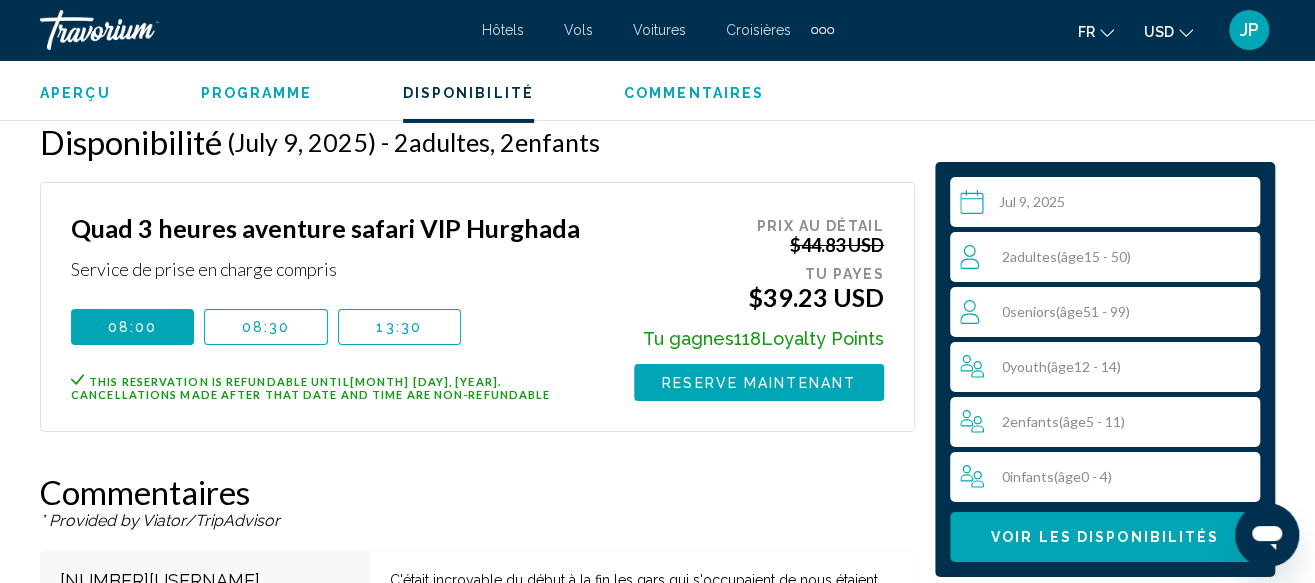 click on "Reserve maintenant" at bounding box center [759, 383] 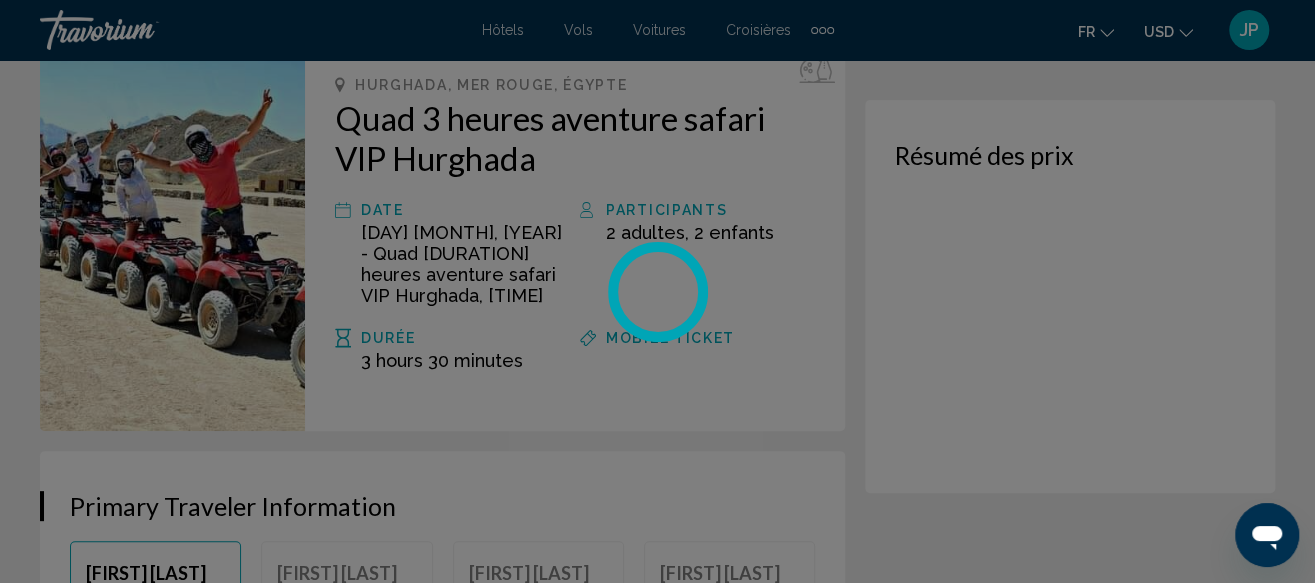 scroll, scrollTop: 300, scrollLeft: 0, axis: vertical 